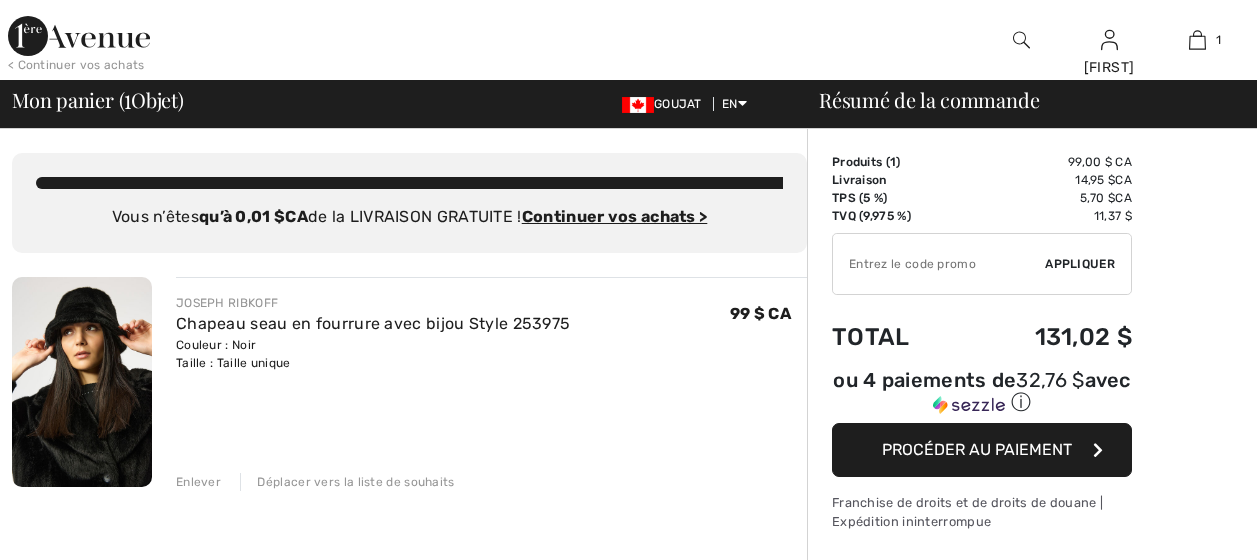scroll, scrollTop: 0, scrollLeft: 0, axis: both 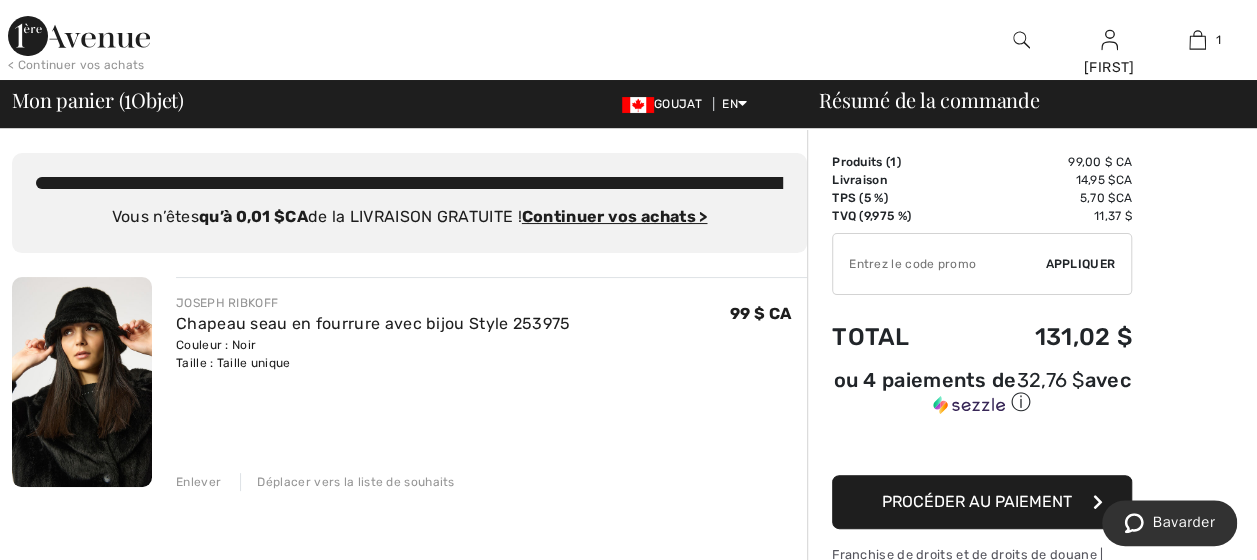 click on "Procéder au paiement" at bounding box center [977, 501] 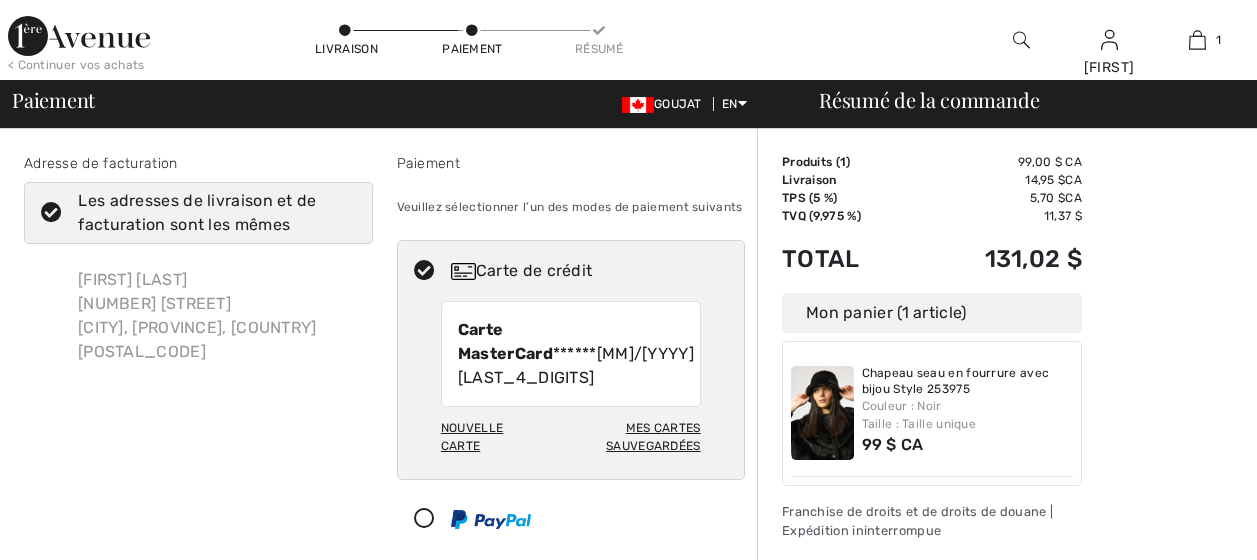 scroll, scrollTop: 0, scrollLeft: 0, axis: both 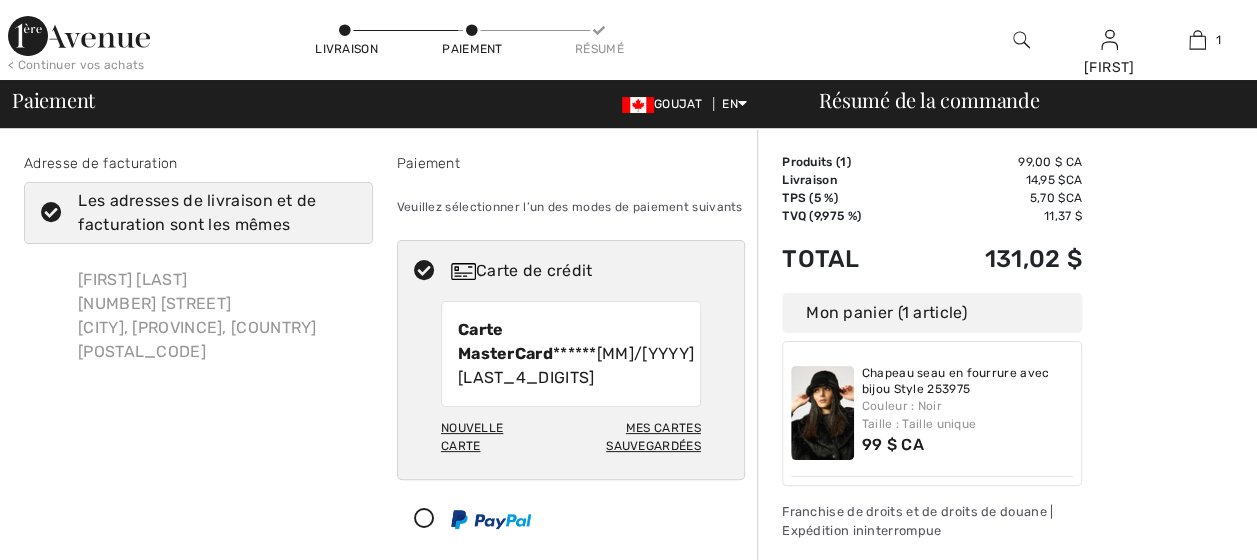 checkbox on "true" 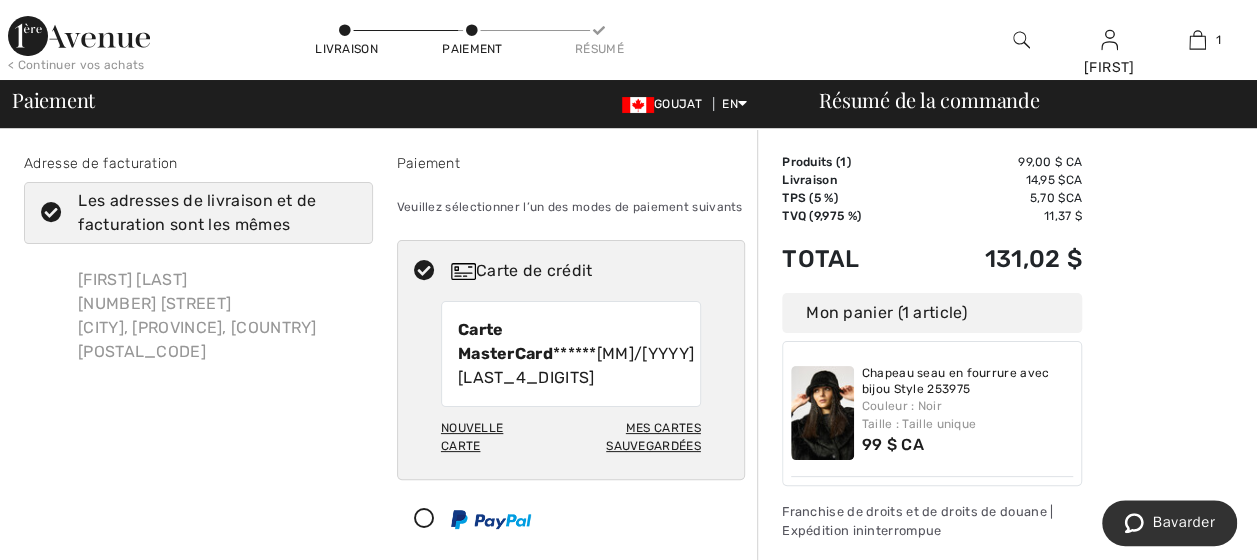 scroll, scrollTop: 0, scrollLeft: 0, axis: both 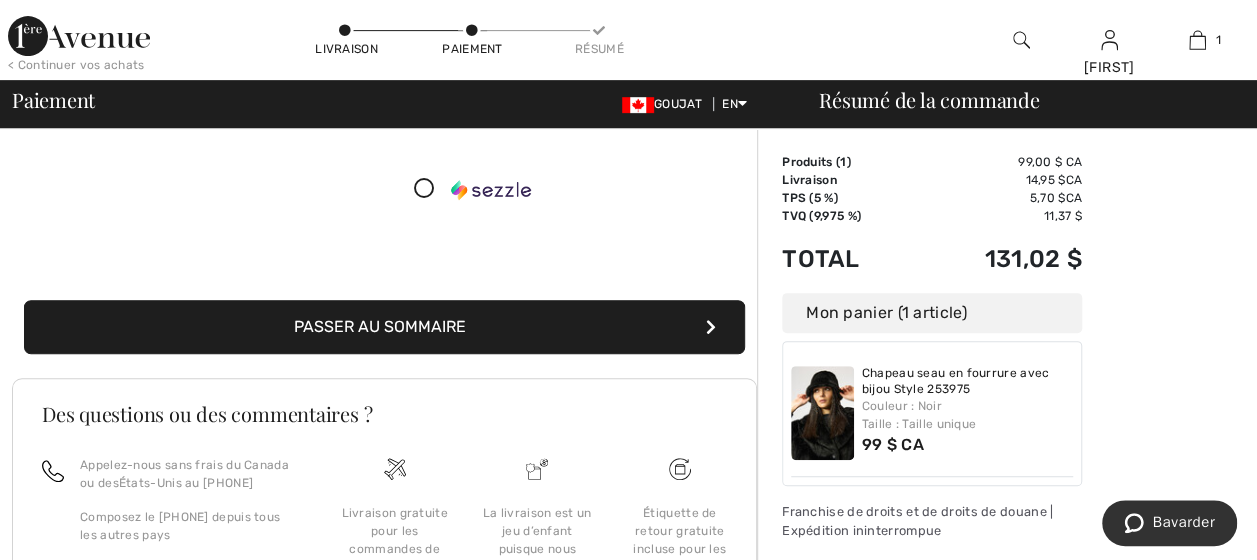 click on "Passer au sommaire" at bounding box center (384, 327) 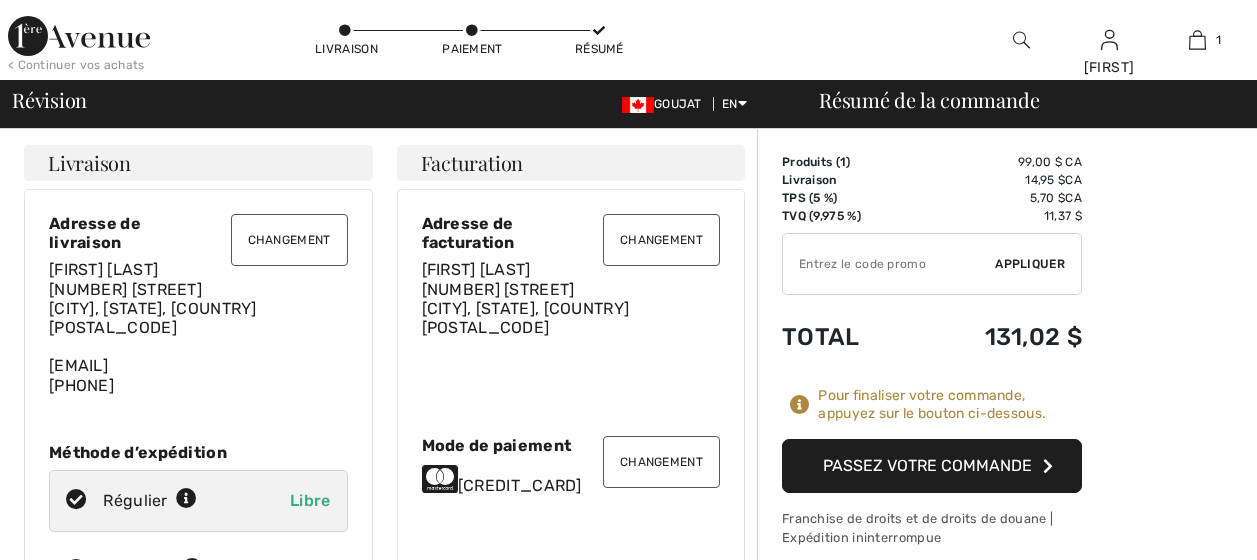 scroll, scrollTop: 0, scrollLeft: 0, axis: both 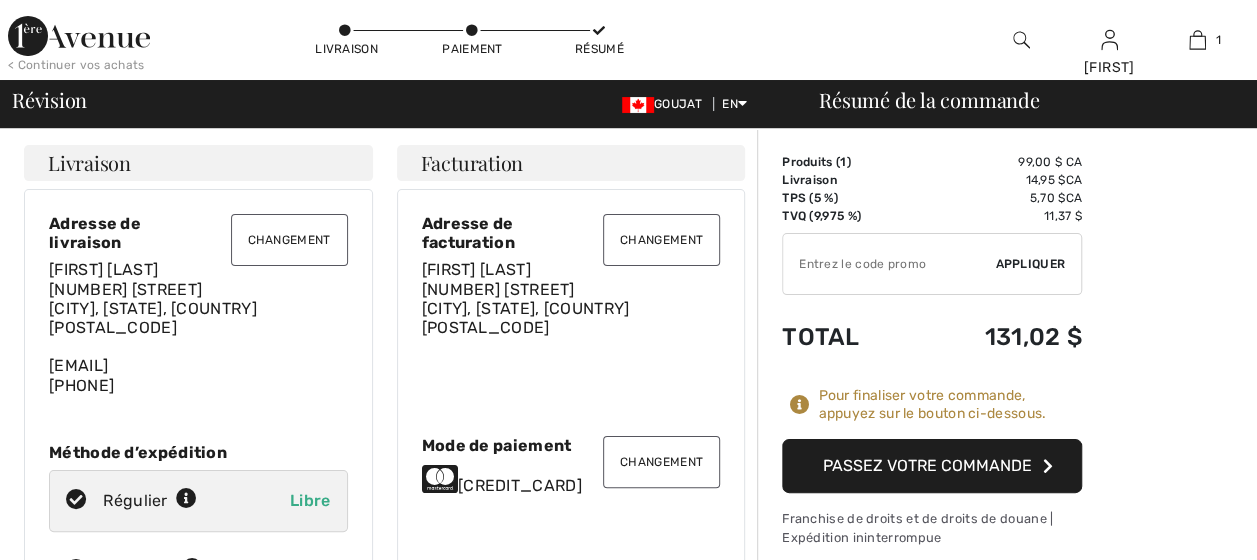 checkbox on "true" 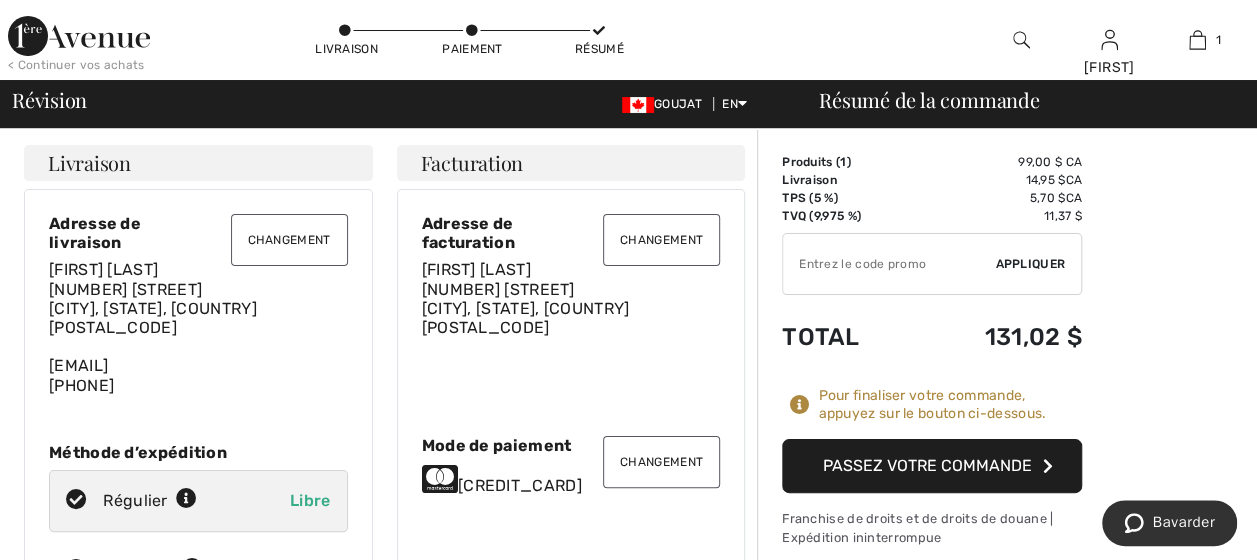 scroll, scrollTop: 0, scrollLeft: 0, axis: both 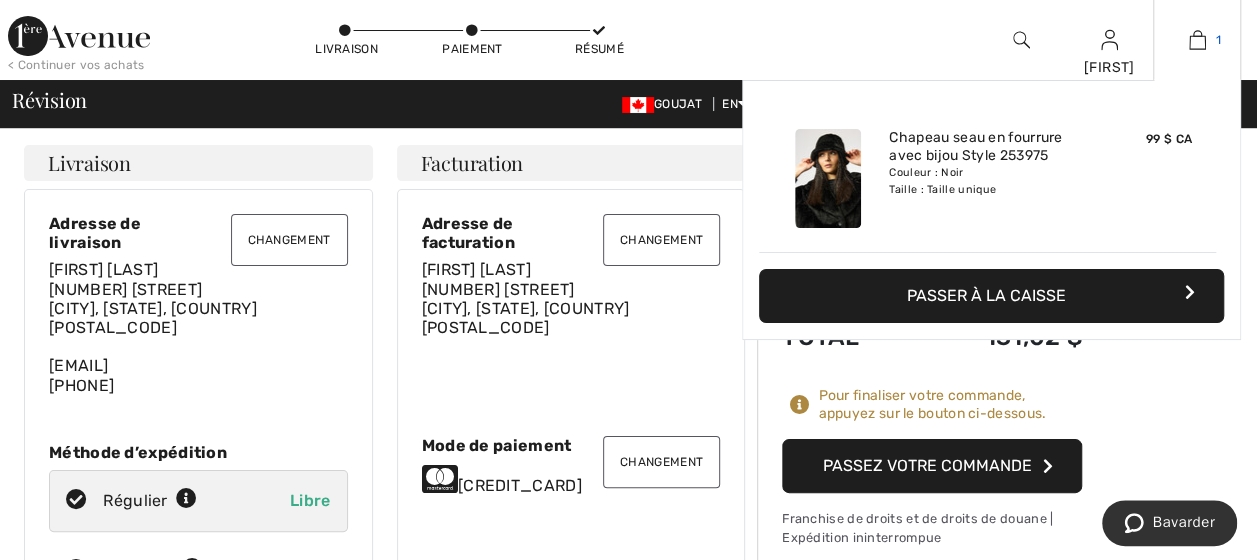 click at bounding box center (1197, 40) 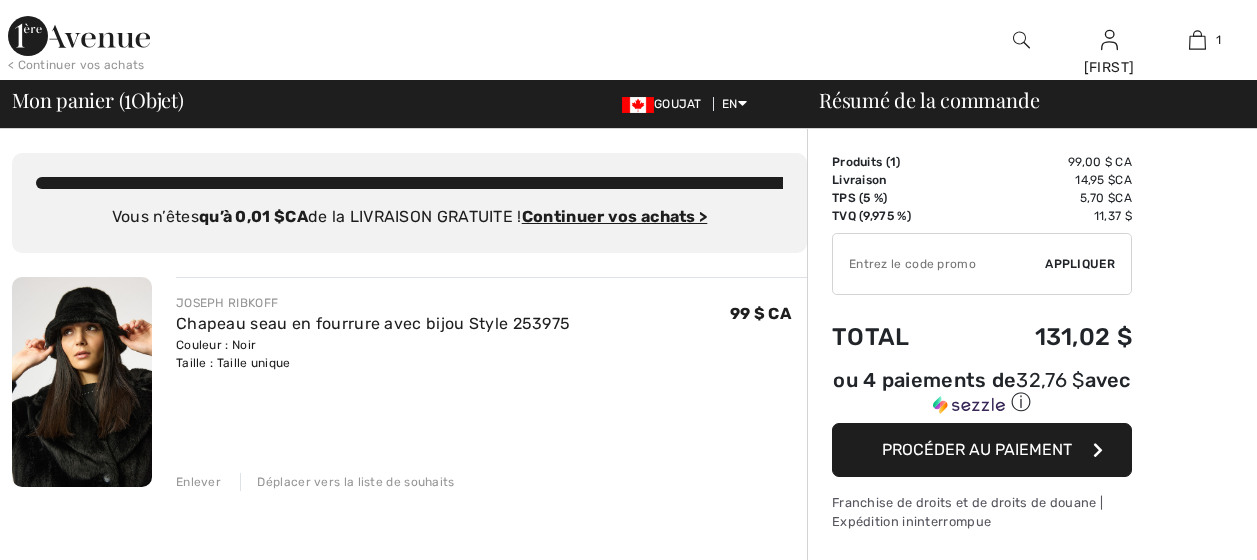 scroll, scrollTop: 0, scrollLeft: 0, axis: both 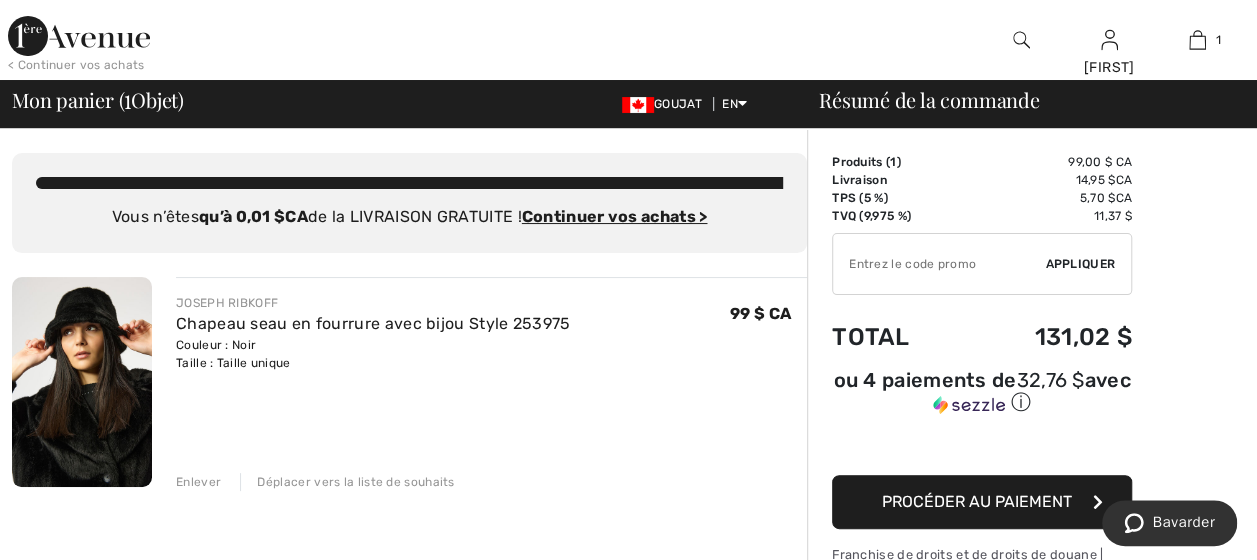 click on "Enlever" at bounding box center [198, 482] 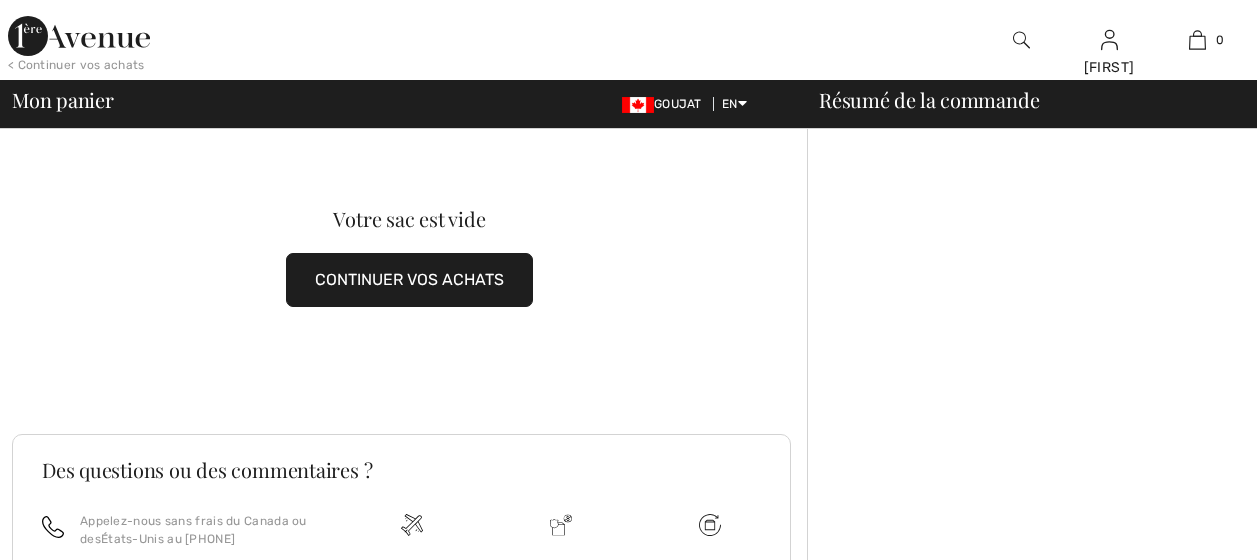 scroll, scrollTop: 0, scrollLeft: 0, axis: both 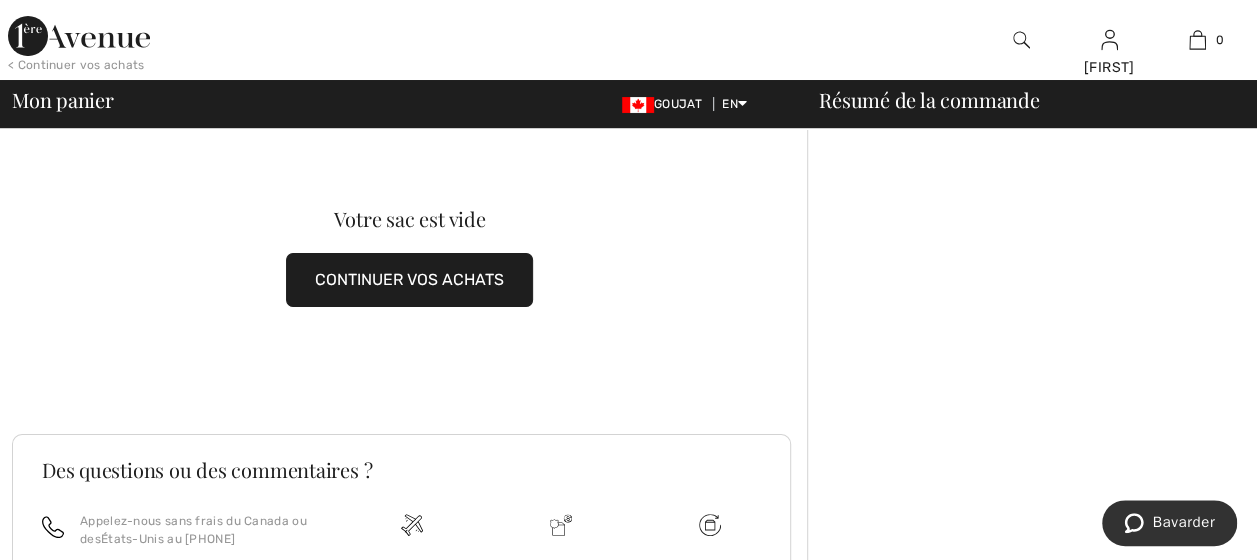 click on "CONTINUER VOS ACHATS" at bounding box center [409, 280] 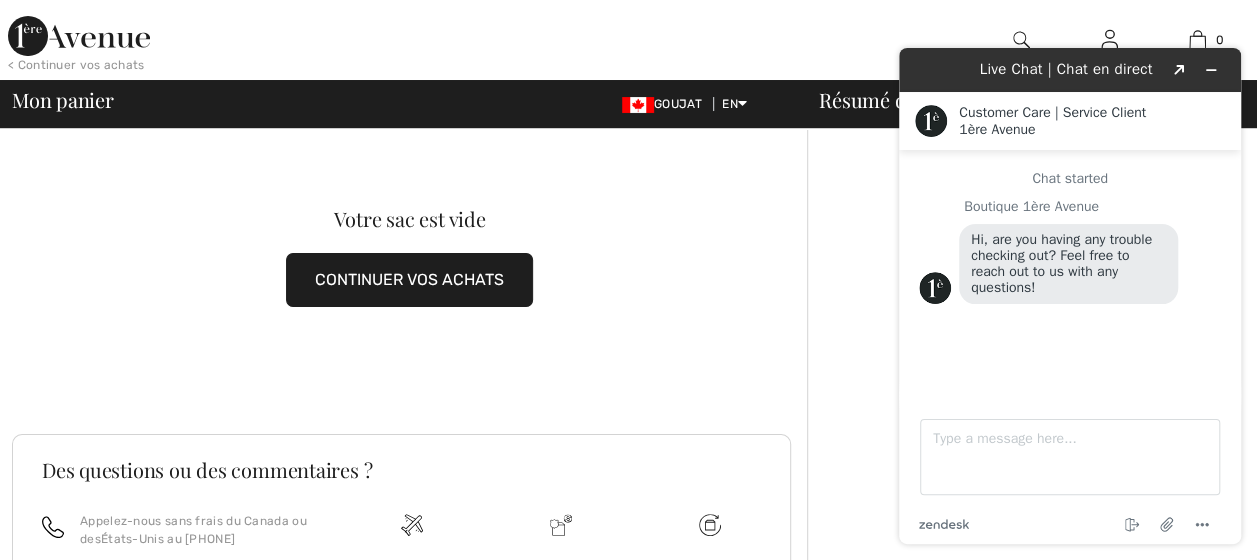 scroll, scrollTop: 0, scrollLeft: 0, axis: both 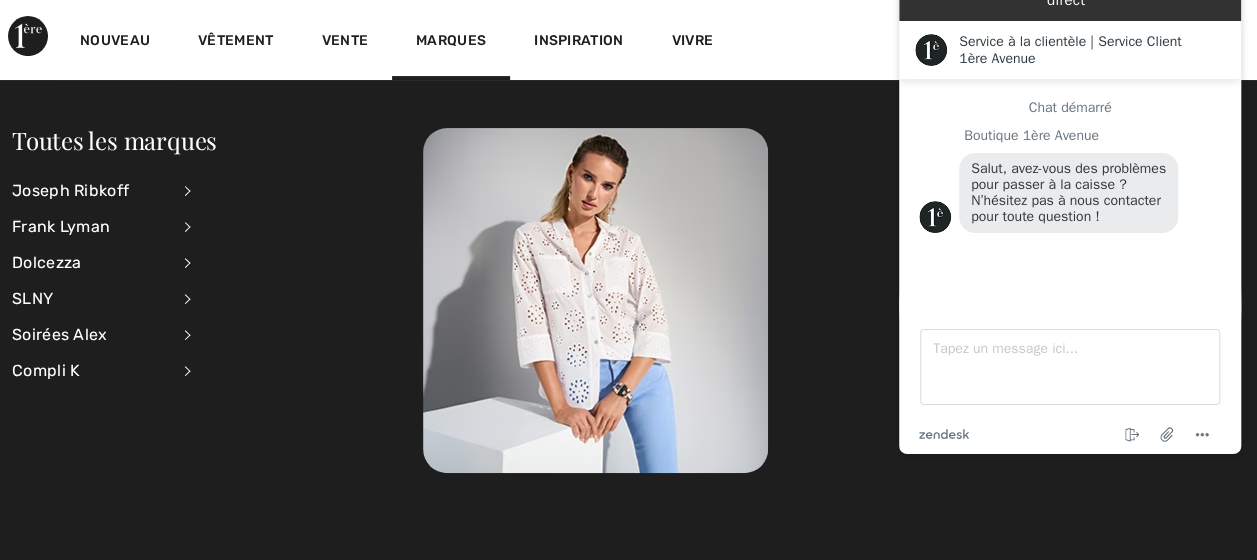 click on "Marques" at bounding box center [451, 40] 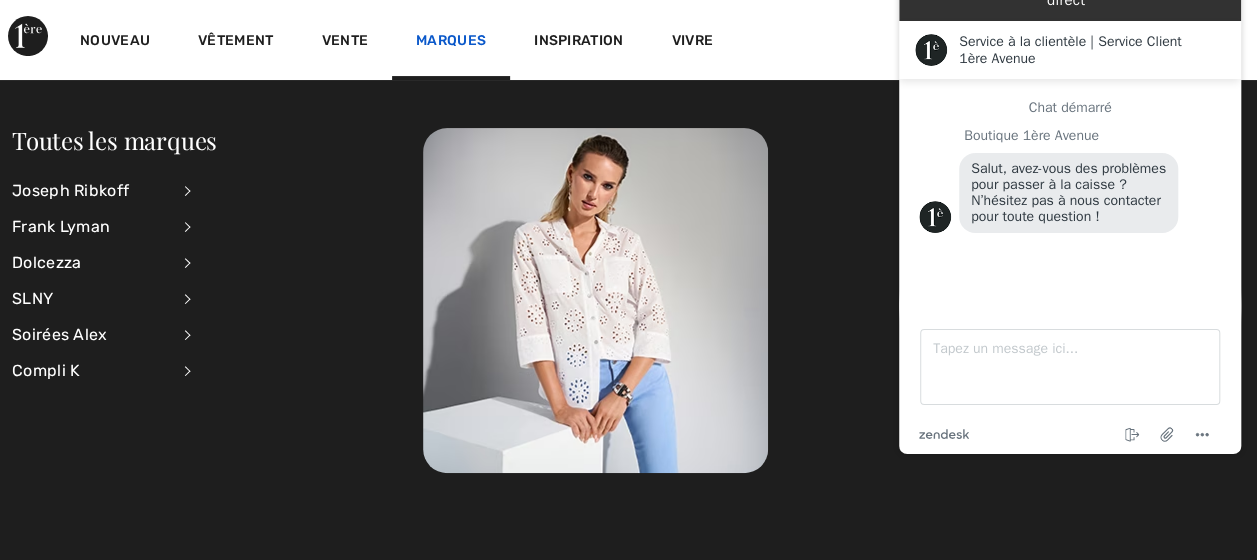 click on "Marques" at bounding box center (451, 42) 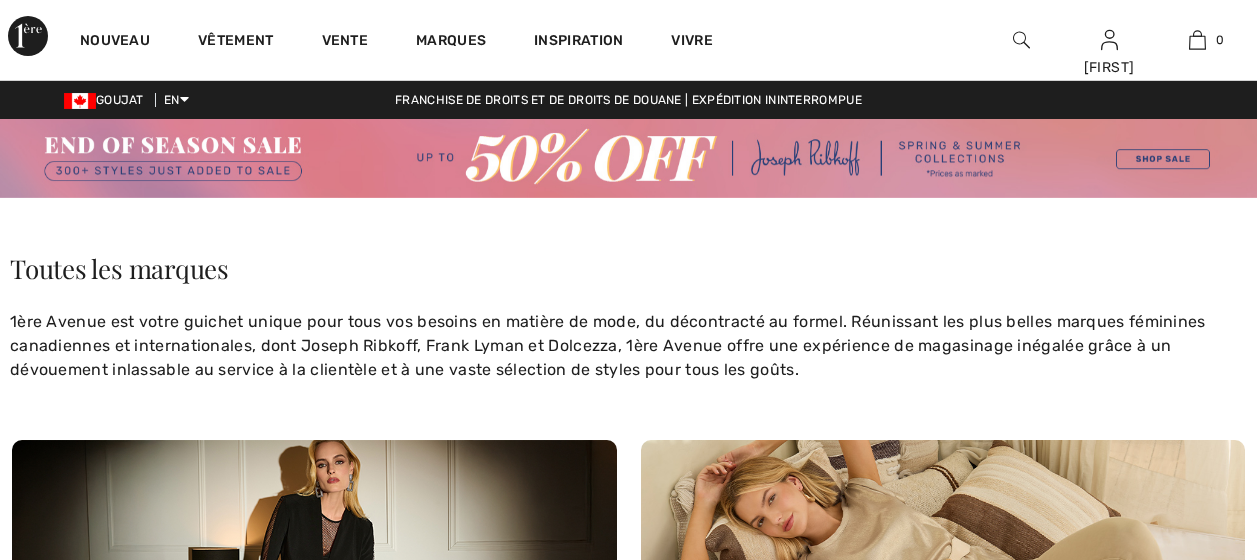 scroll, scrollTop: 0, scrollLeft: 0, axis: both 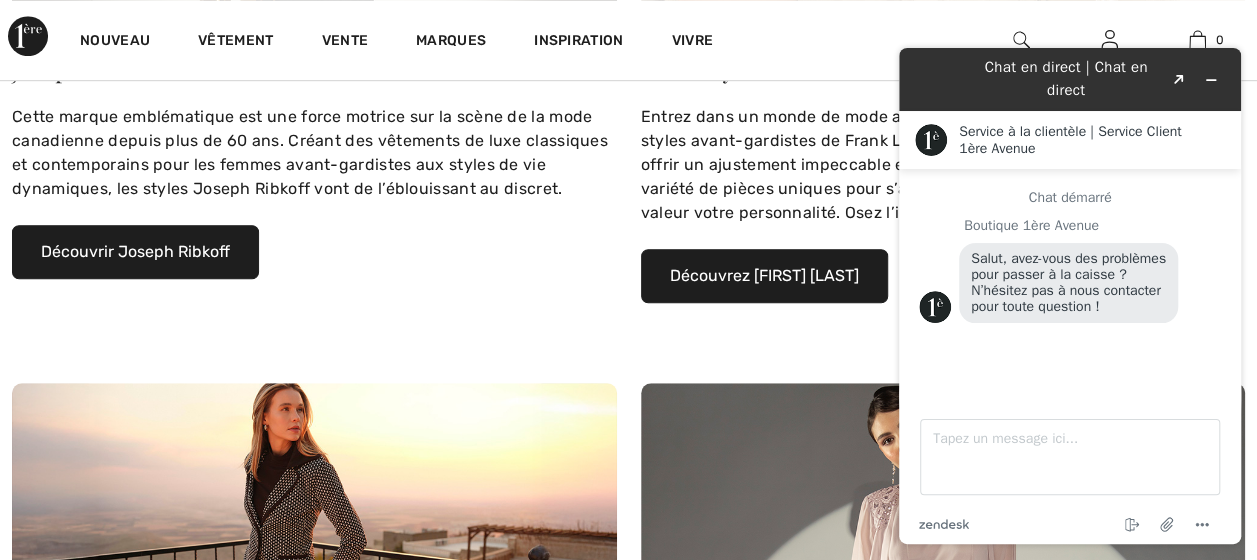 click on "Découvrir Joseph Ribkoff" at bounding box center (135, 252) 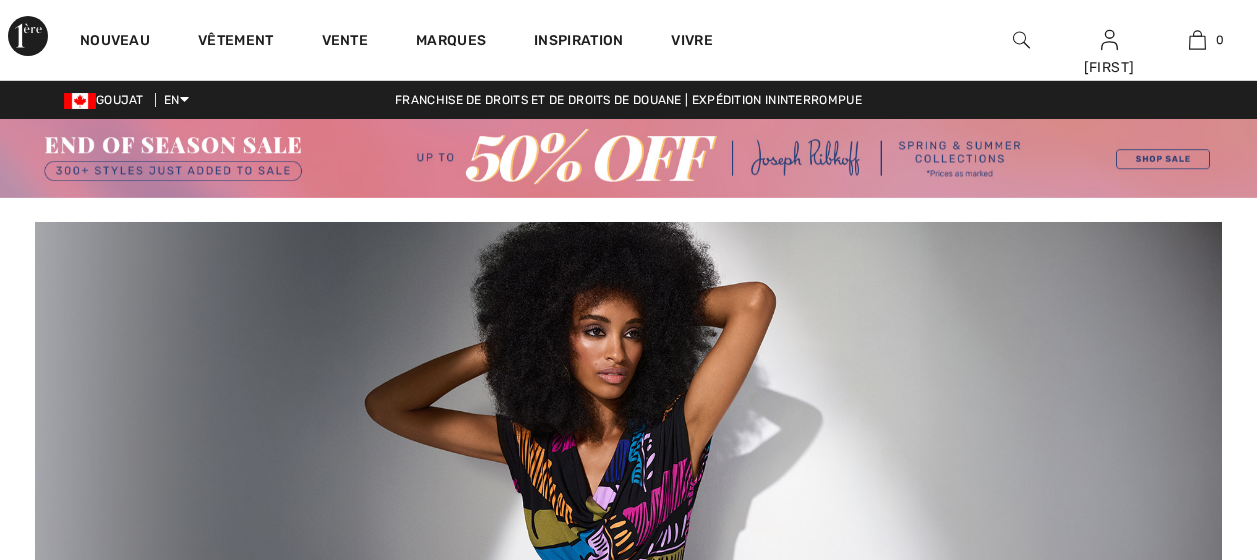scroll, scrollTop: 1700, scrollLeft: 0, axis: vertical 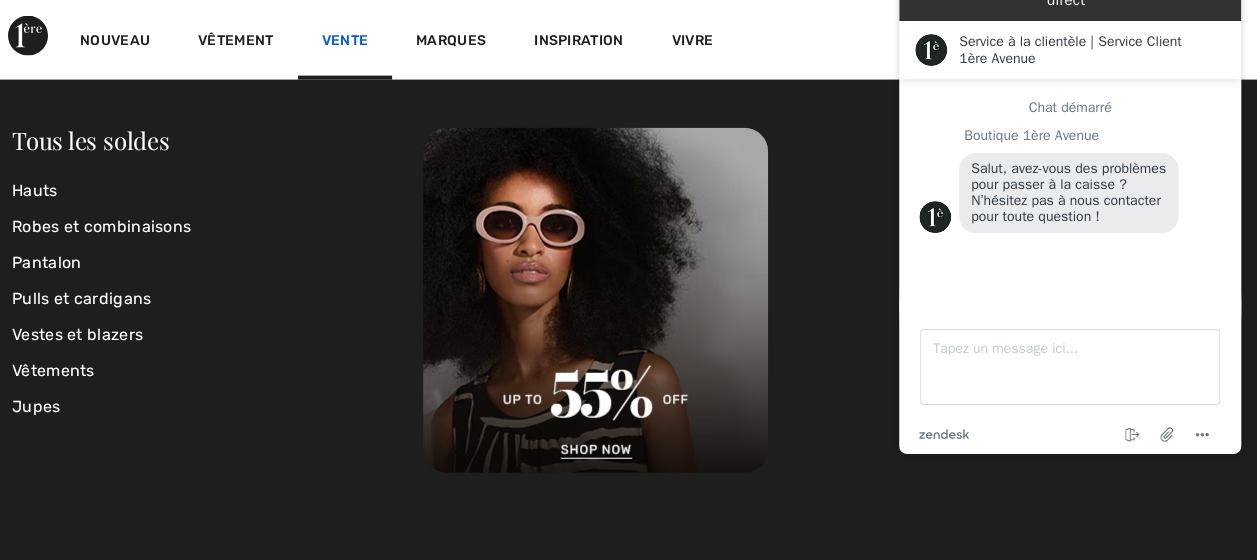click on "Vente" at bounding box center (345, 42) 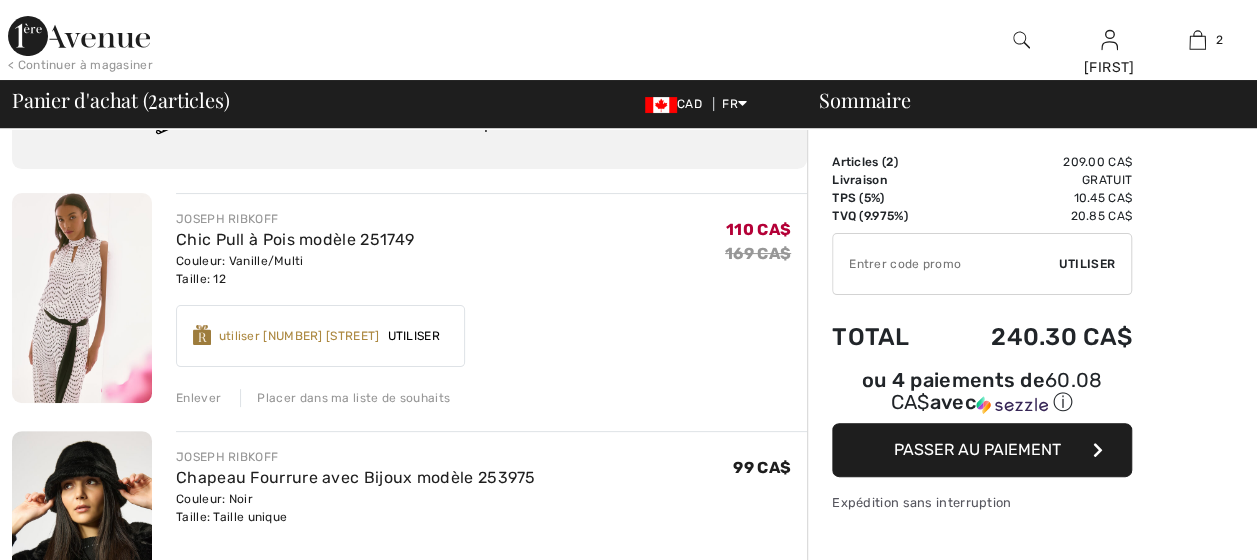 scroll, scrollTop: 100, scrollLeft: 0, axis: vertical 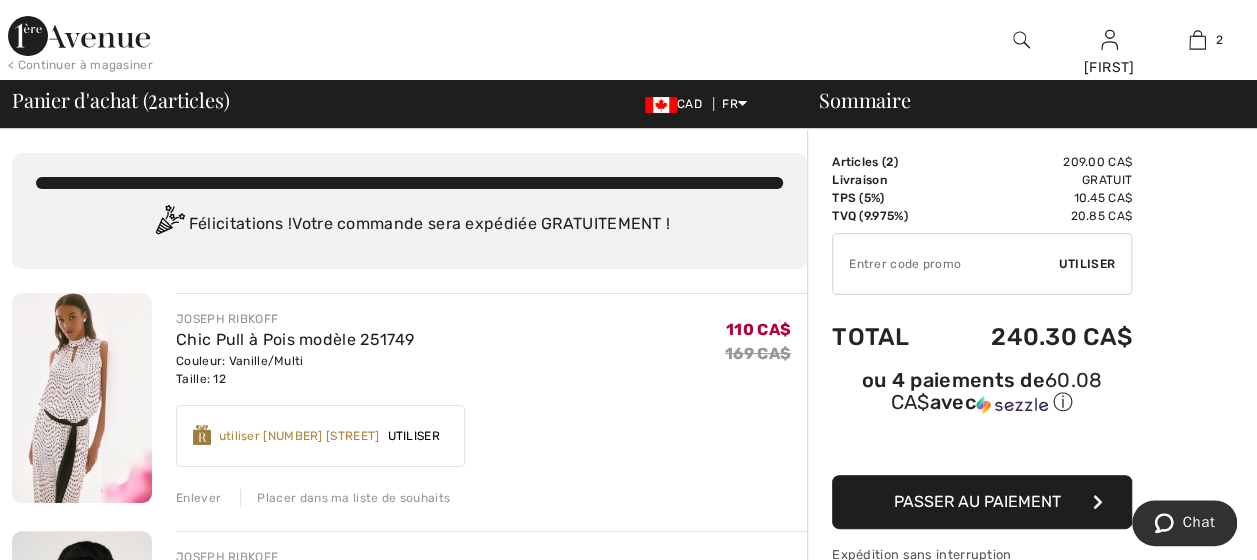 click on "Passer au paiement" at bounding box center (977, 501) 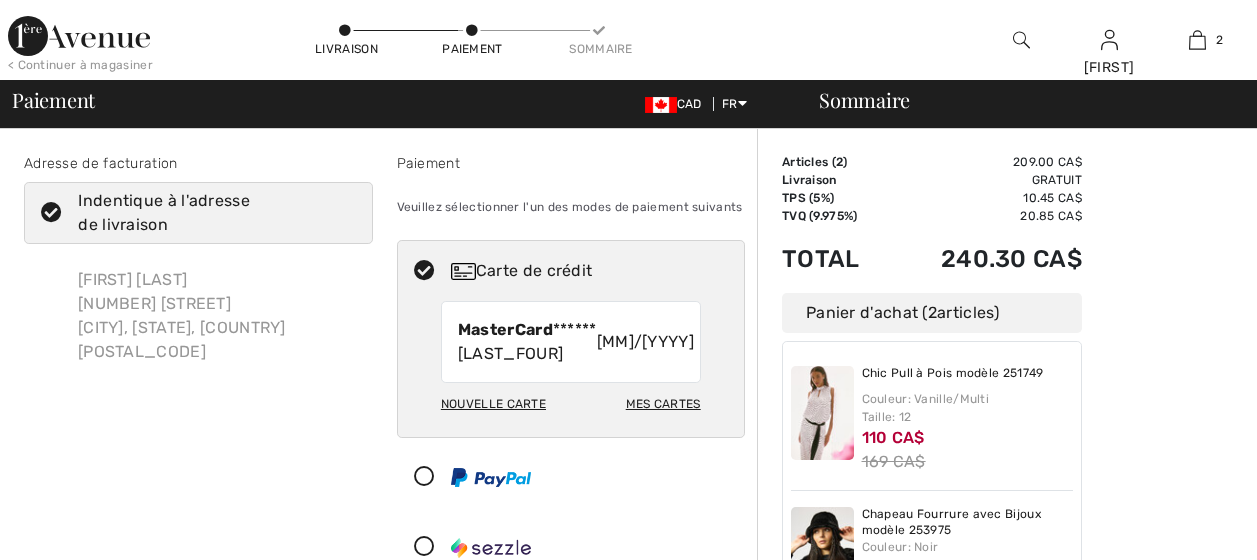 scroll, scrollTop: 0, scrollLeft: 0, axis: both 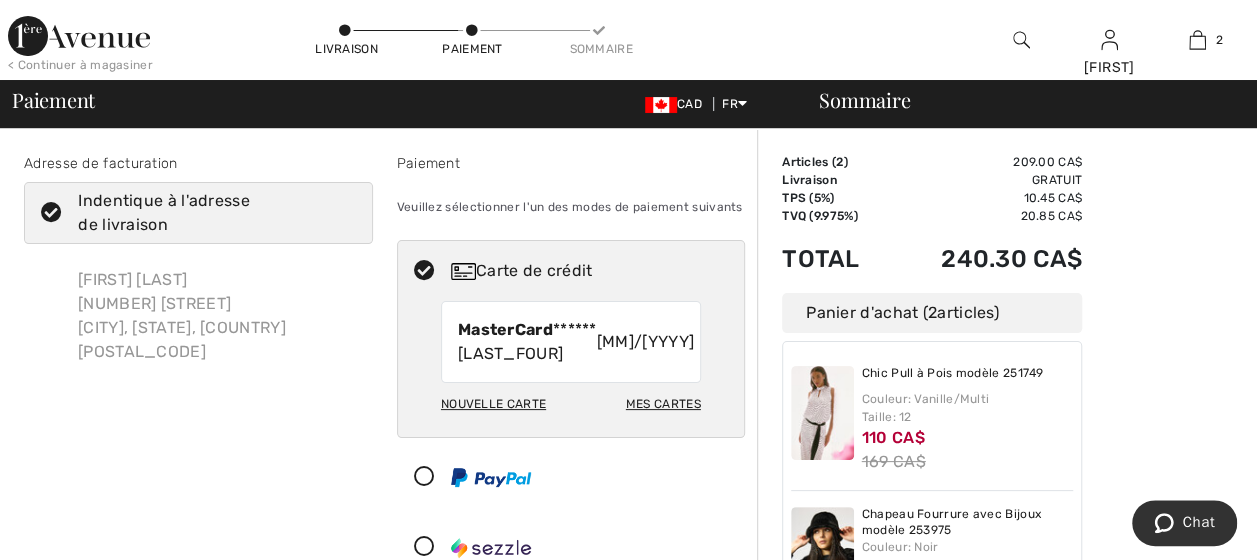 click at bounding box center [424, 271] 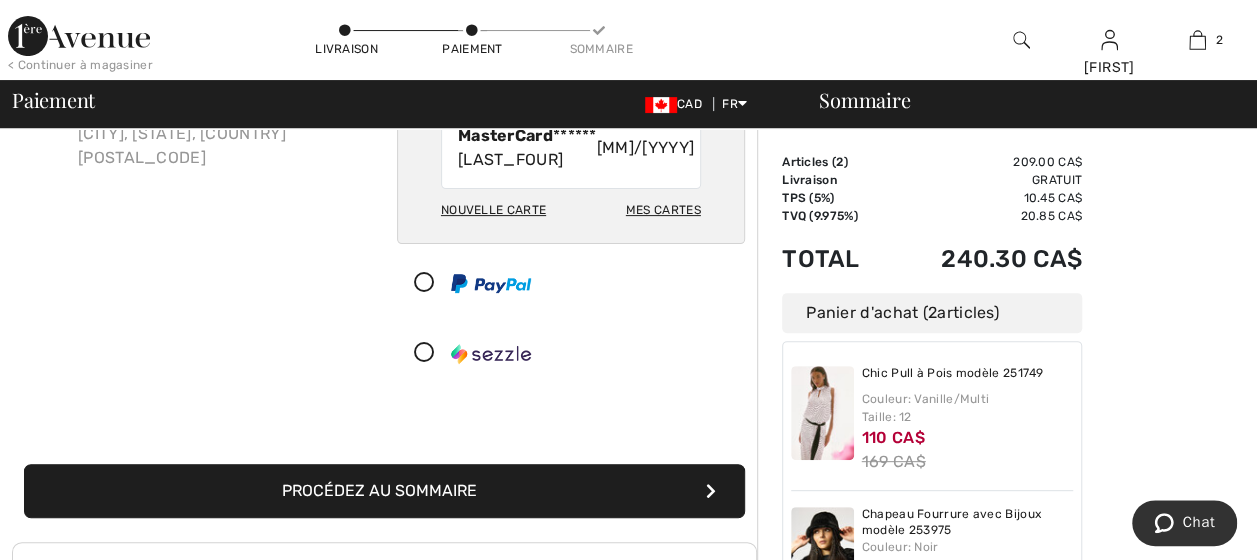 scroll, scrollTop: 200, scrollLeft: 0, axis: vertical 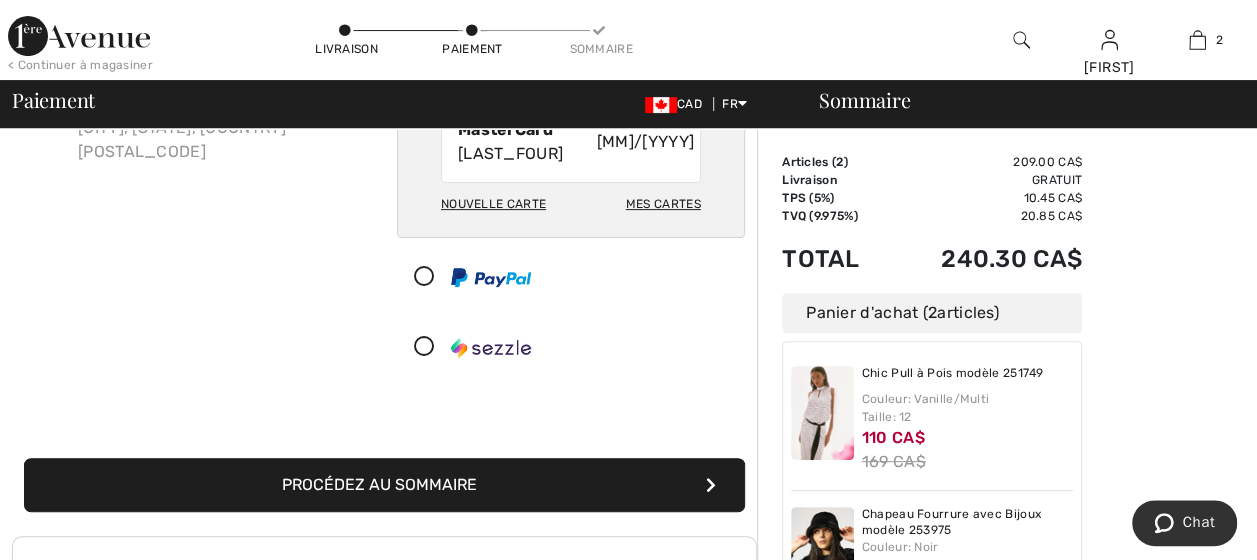 click on "Procédez au sommaire" at bounding box center (384, 485) 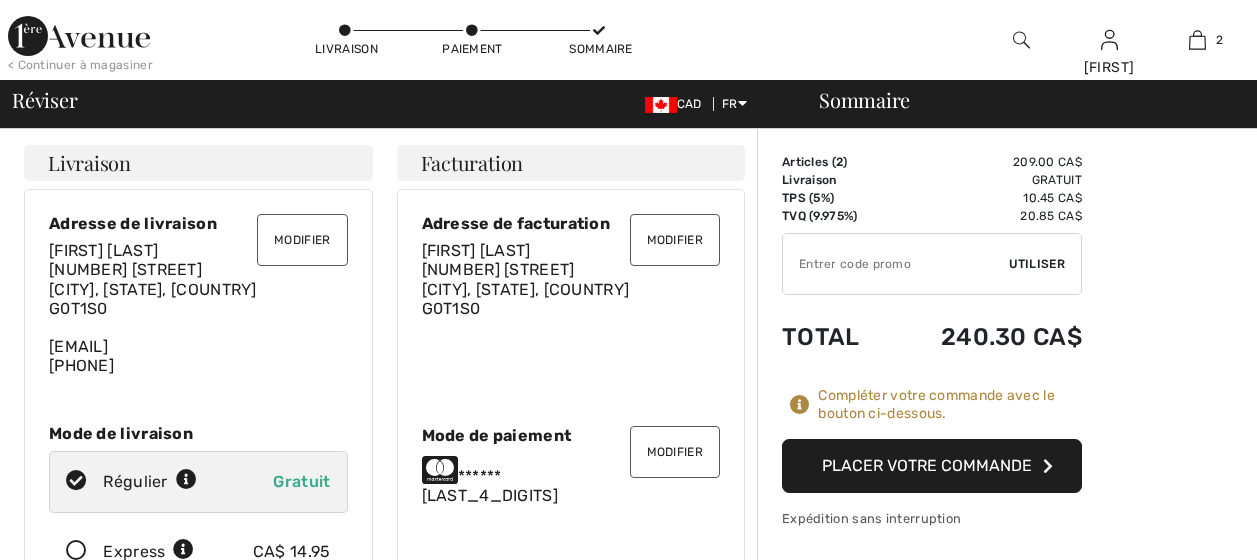 scroll, scrollTop: 0, scrollLeft: 0, axis: both 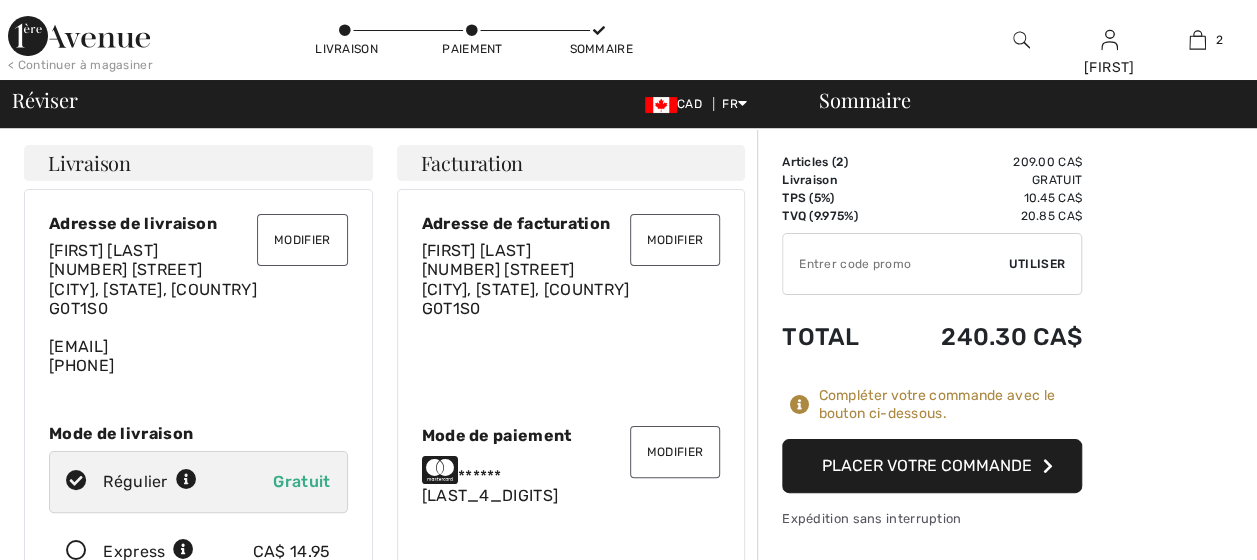 click on "Placer votre commande" at bounding box center (932, 466) 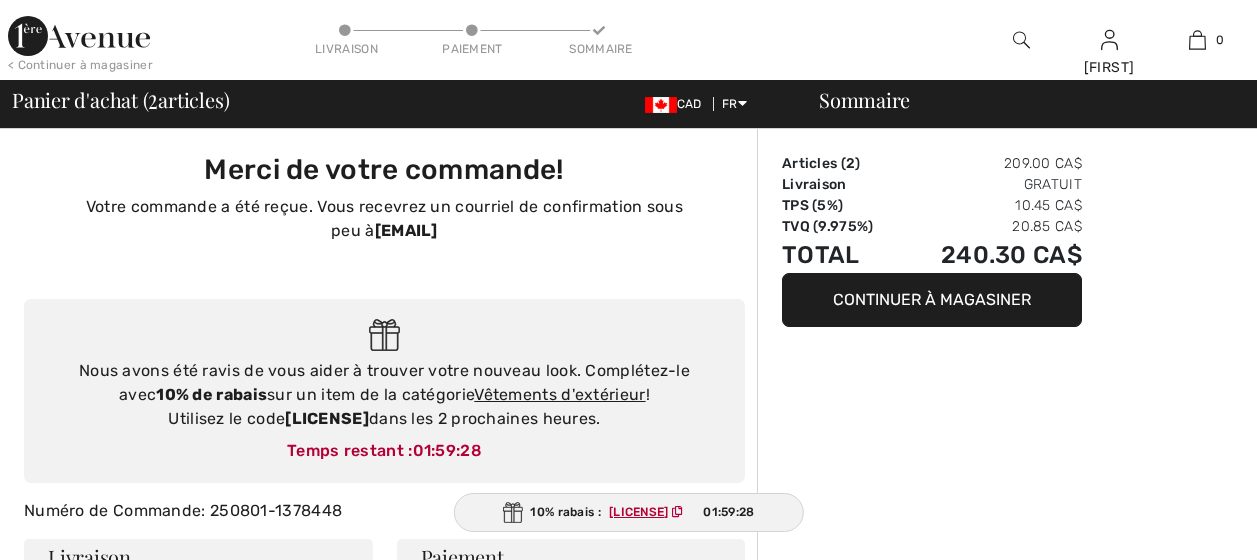scroll, scrollTop: 0, scrollLeft: 0, axis: both 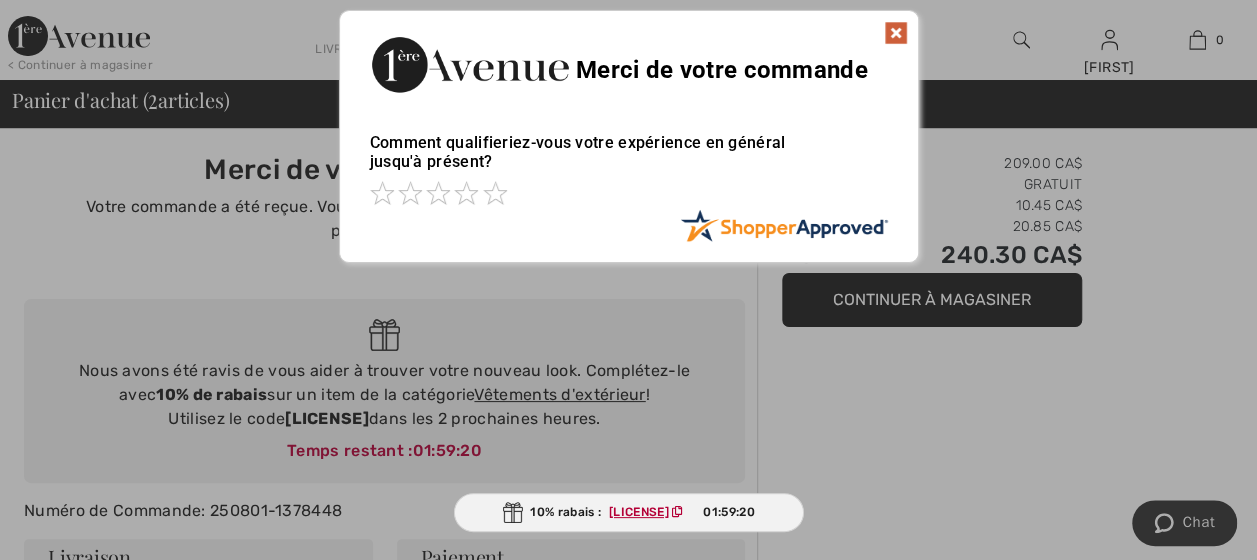 click at bounding box center [628, 280] 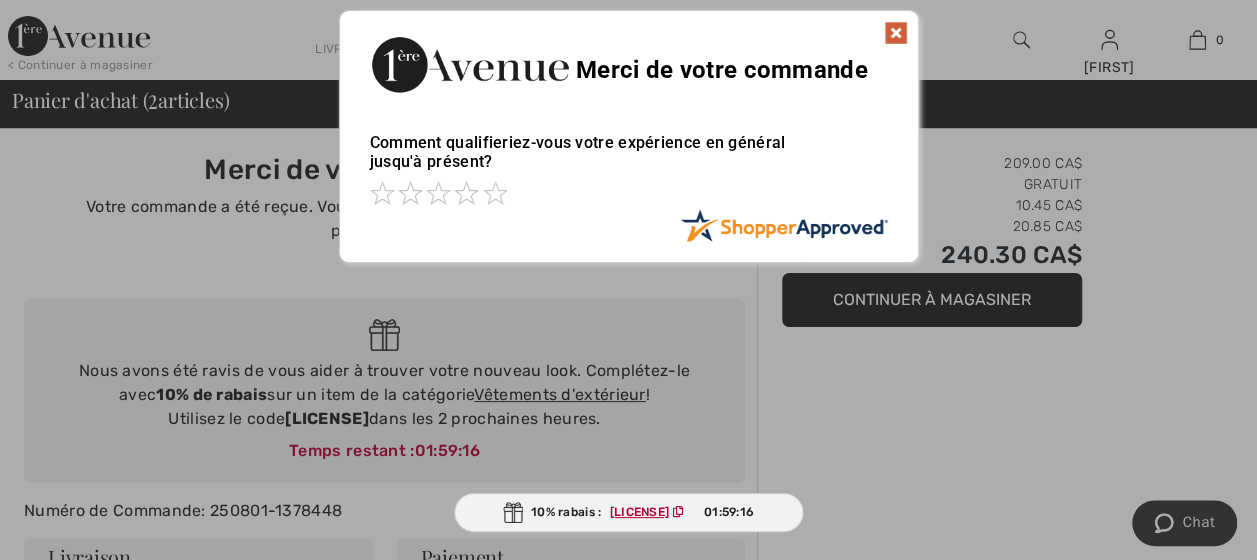 click at bounding box center (896, 33) 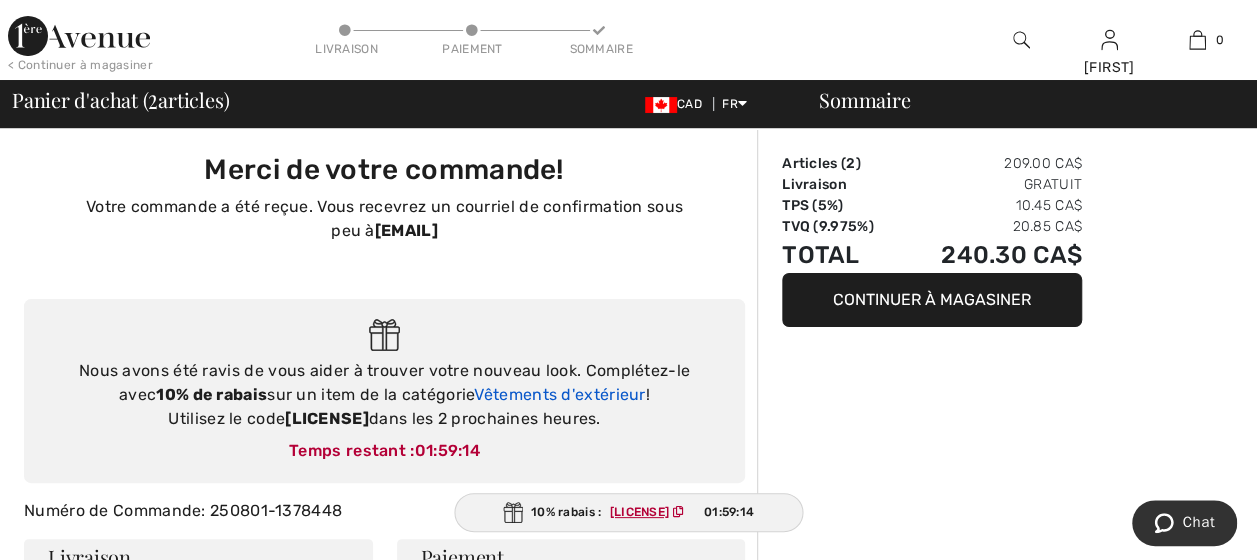 click on "Vêtements d'extérieur" at bounding box center [559, 394] 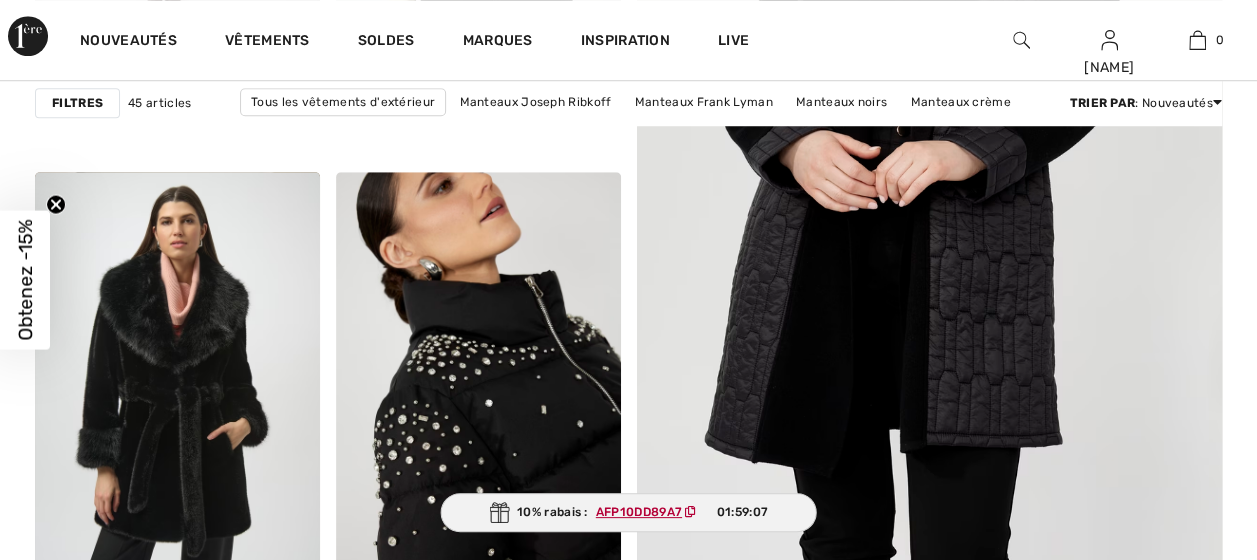 scroll, scrollTop: 0, scrollLeft: 0, axis: both 